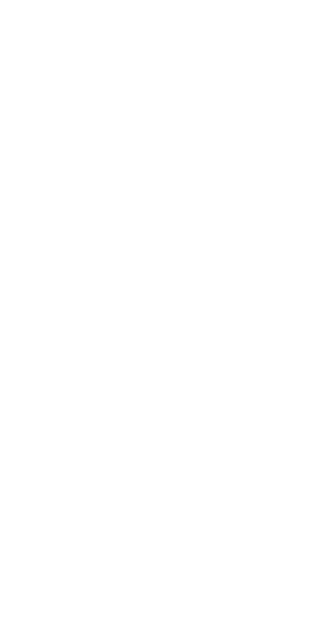 scroll, scrollTop: 0, scrollLeft: 0, axis: both 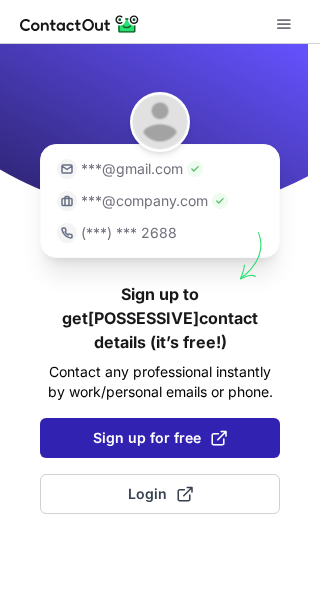 click on "Sign up for free" at bounding box center [160, 438] 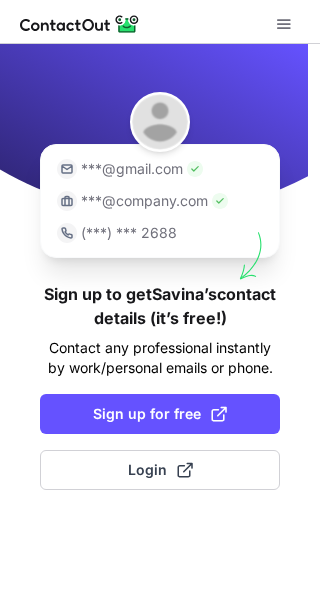 scroll, scrollTop: 0, scrollLeft: 0, axis: both 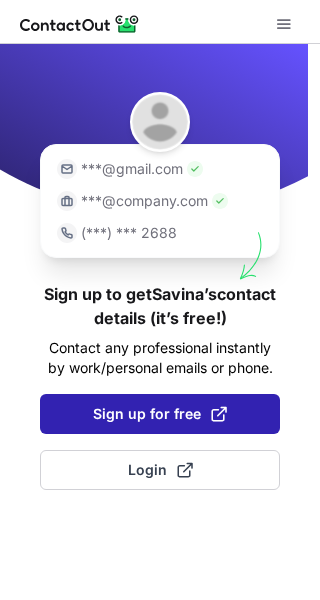 click on "Sign up for free" at bounding box center [160, 414] 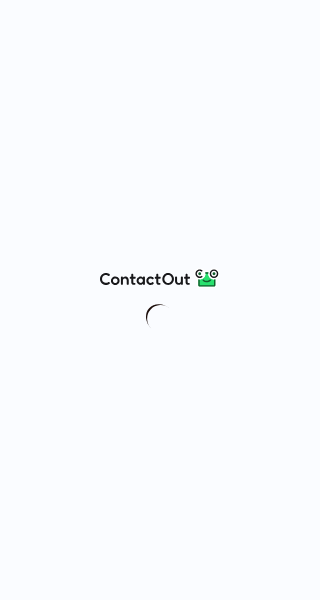 scroll, scrollTop: 0, scrollLeft: 0, axis: both 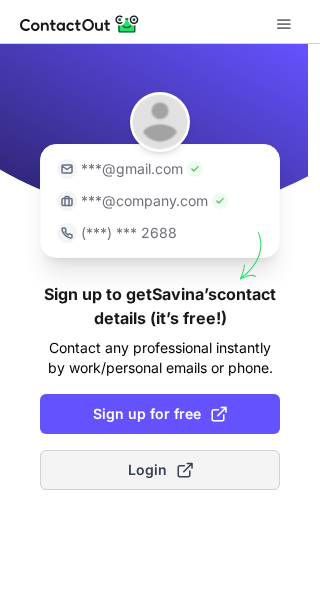 click on "Login" at bounding box center (160, 470) 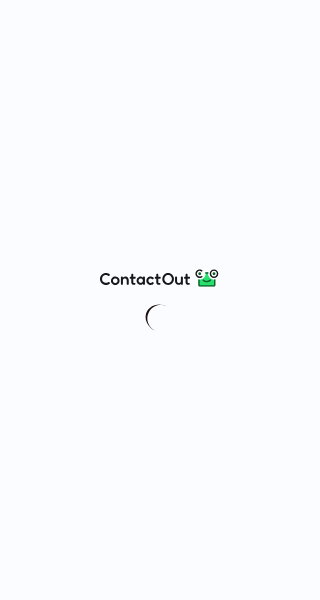 scroll, scrollTop: 0, scrollLeft: 0, axis: both 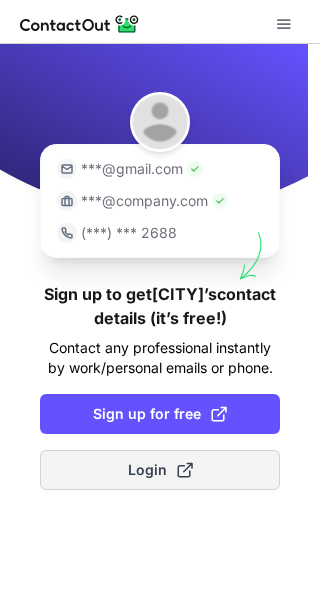 click on "Login" at bounding box center (160, 470) 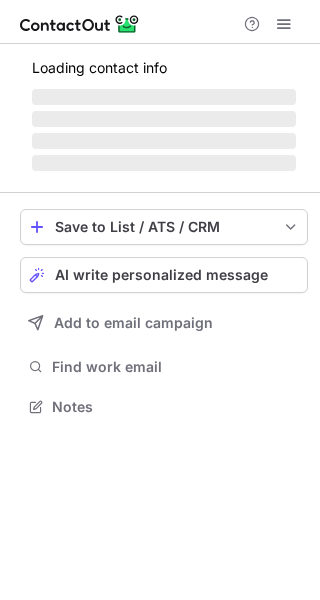 scroll, scrollTop: 0, scrollLeft: 0, axis: both 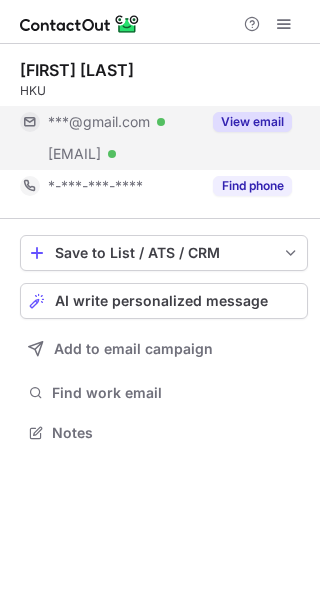 click on "View email" at bounding box center (252, 122) 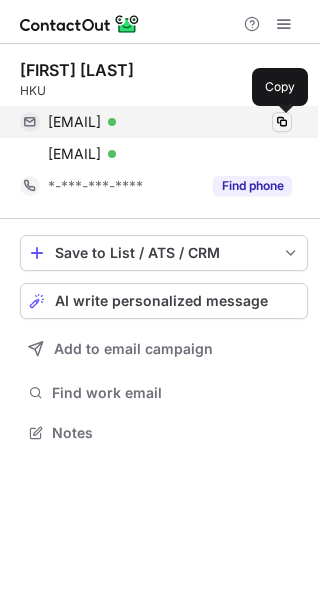 click at bounding box center [282, 122] 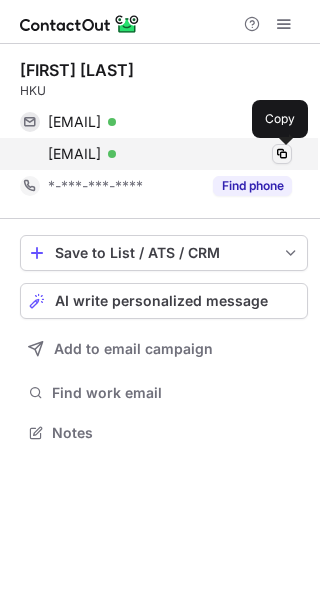 click at bounding box center (282, 154) 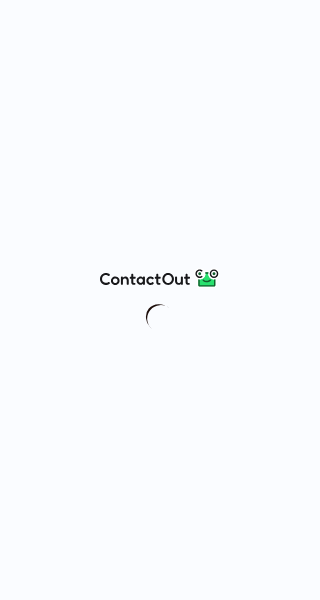 scroll, scrollTop: 0, scrollLeft: 0, axis: both 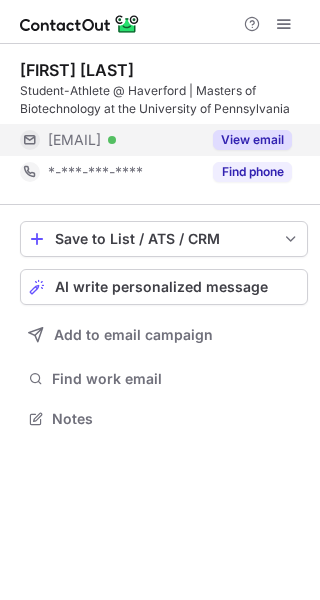 click on "View email" at bounding box center (252, 140) 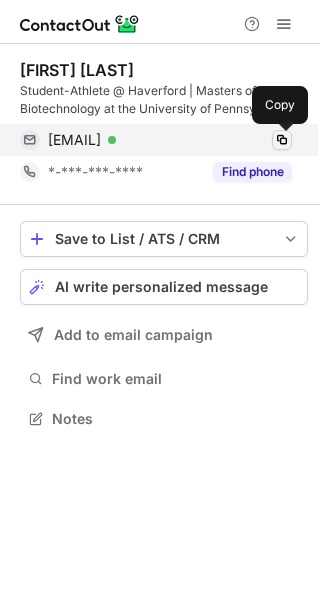 click at bounding box center [282, 140] 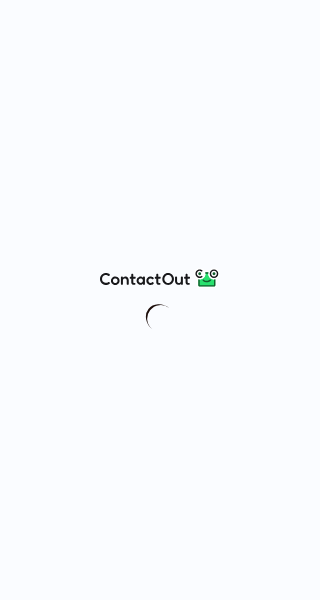 scroll, scrollTop: 0, scrollLeft: 0, axis: both 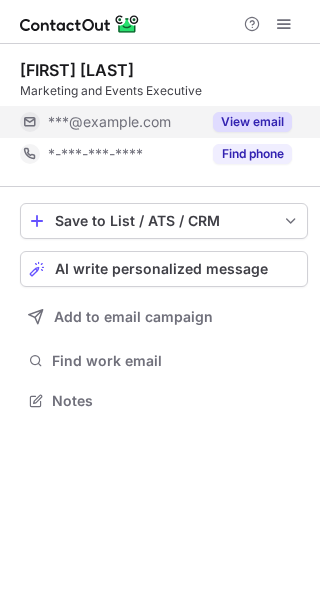 click on "View email" at bounding box center [252, 122] 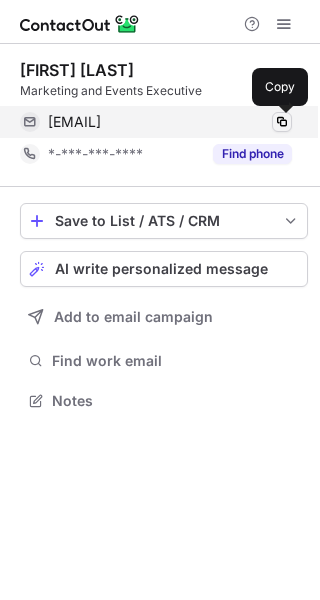 click at bounding box center (282, 122) 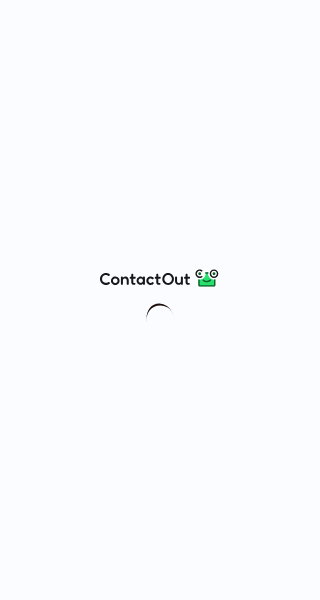 scroll, scrollTop: 0, scrollLeft: 0, axis: both 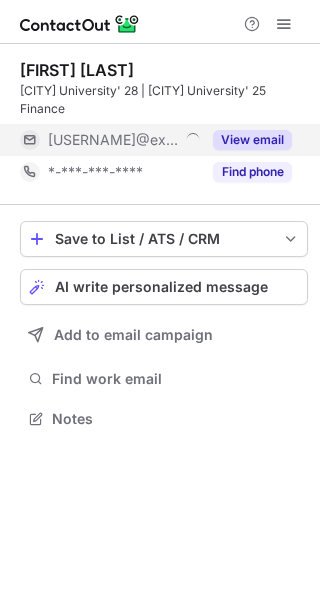 click on "View email" at bounding box center (246, 140) 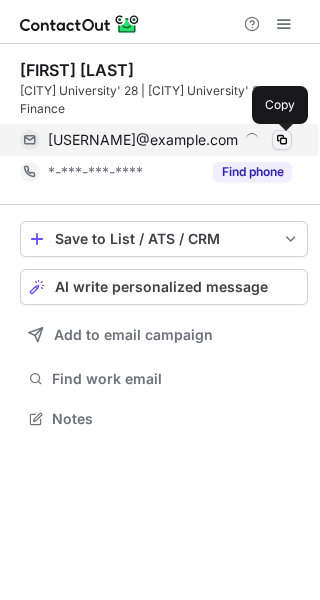 click at bounding box center (282, 140) 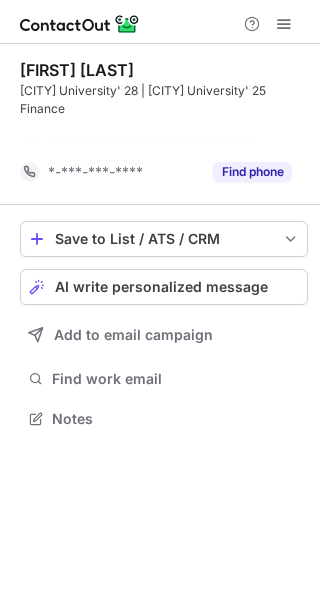 scroll, scrollTop: 372, scrollLeft: 320, axis: both 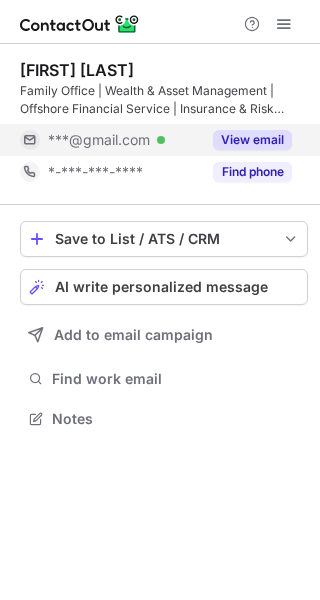 click on "View email" at bounding box center (252, 140) 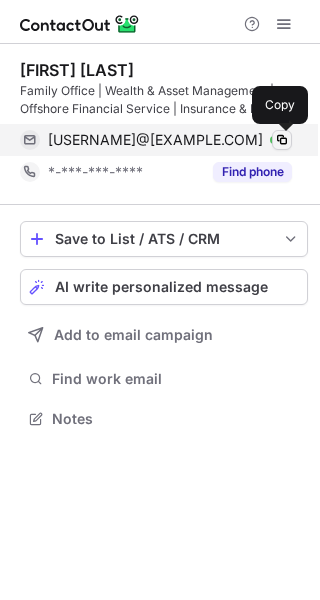 click at bounding box center [282, 140] 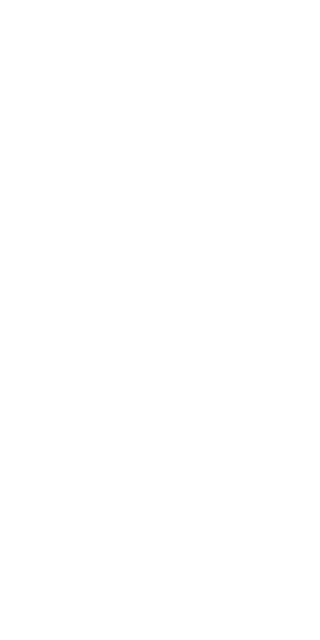 scroll, scrollTop: 0, scrollLeft: 0, axis: both 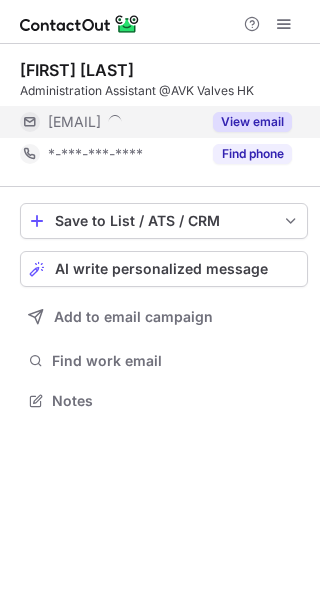 click on "View email" at bounding box center (246, 122) 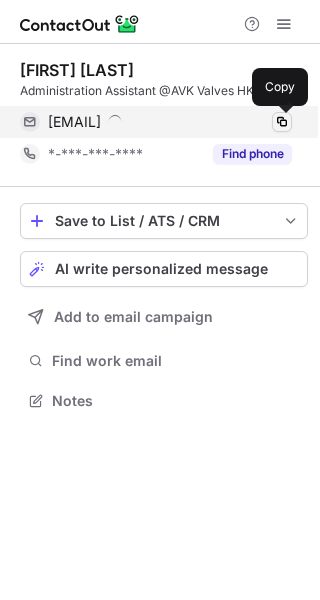 click at bounding box center [282, 122] 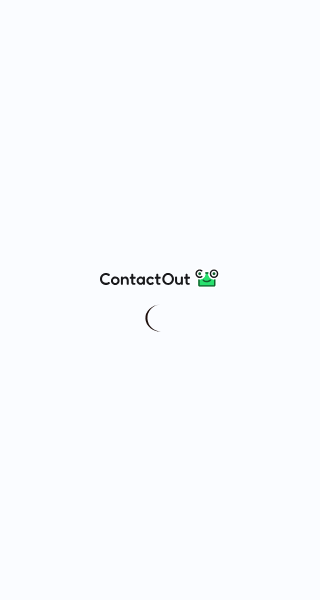 scroll, scrollTop: 0, scrollLeft: 0, axis: both 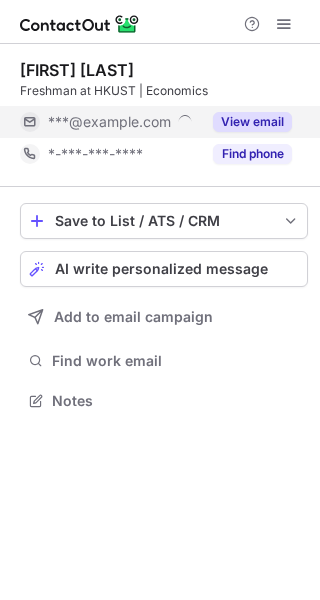 click on "View email" at bounding box center [252, 122] 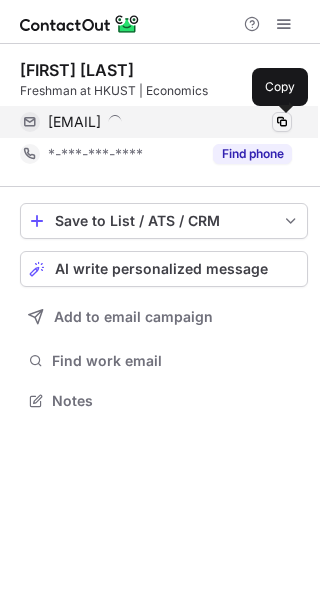 click at bounding box center (282, 122) 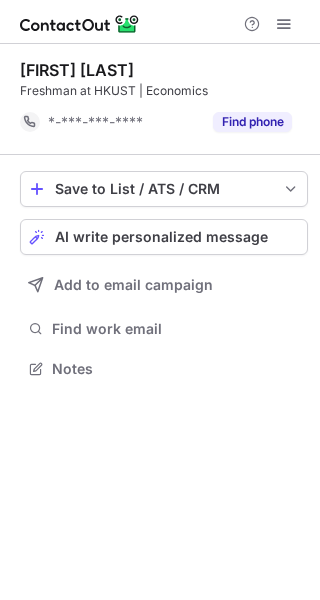 scroll, scrollTop: 354, scrollLeft: 320, axis: both 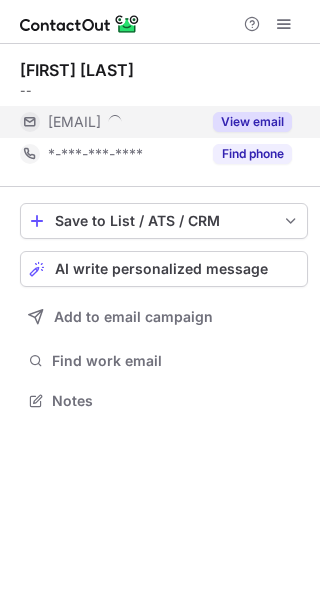 click on "View email" at bounding box center [252, 122] 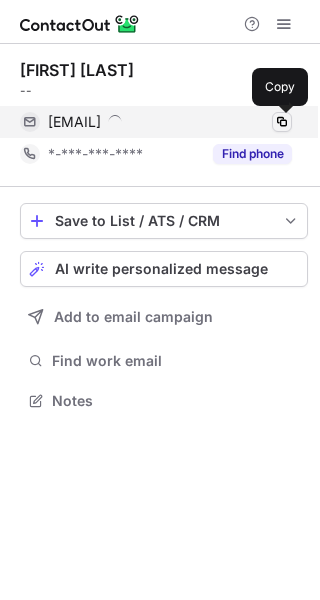 click at bounding box center (282, 122) 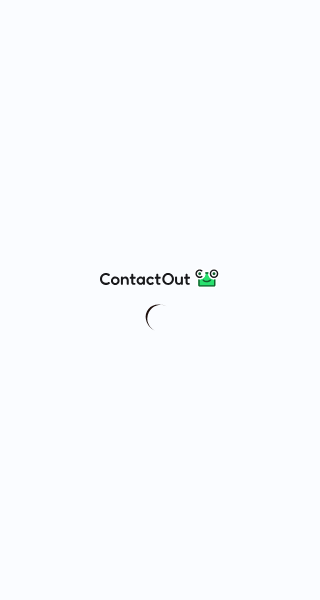 scroll, scrollTop: 0, scrollLeft: 0, axis: both 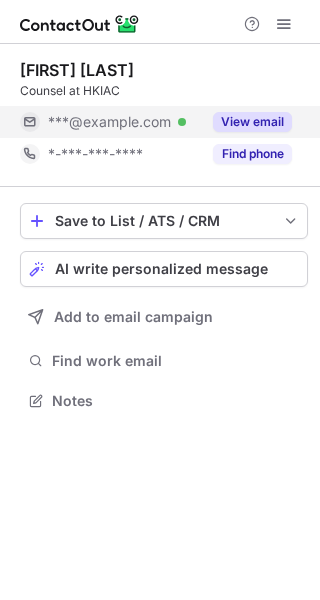 click on "View email" at bounding box center (252, 122) 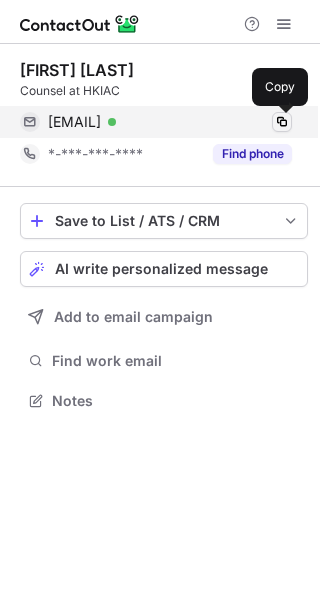 click at bounding box center (282, 122) 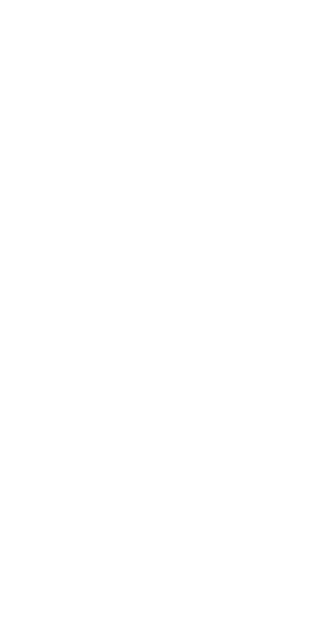scroll, scrollTop: 0, scrollLeft: 0, axis: both 